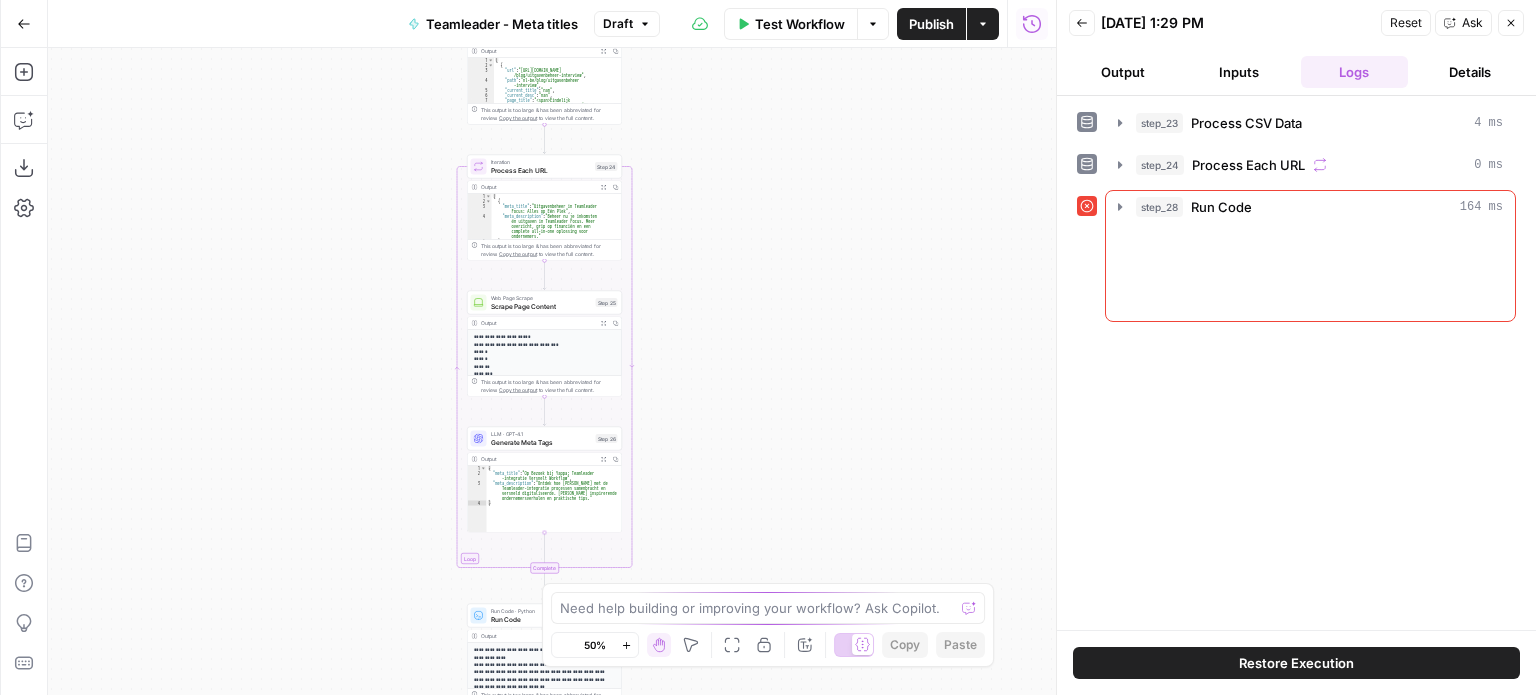 scroll, scrollTop: 0, scrollLeft: 0, axis: both 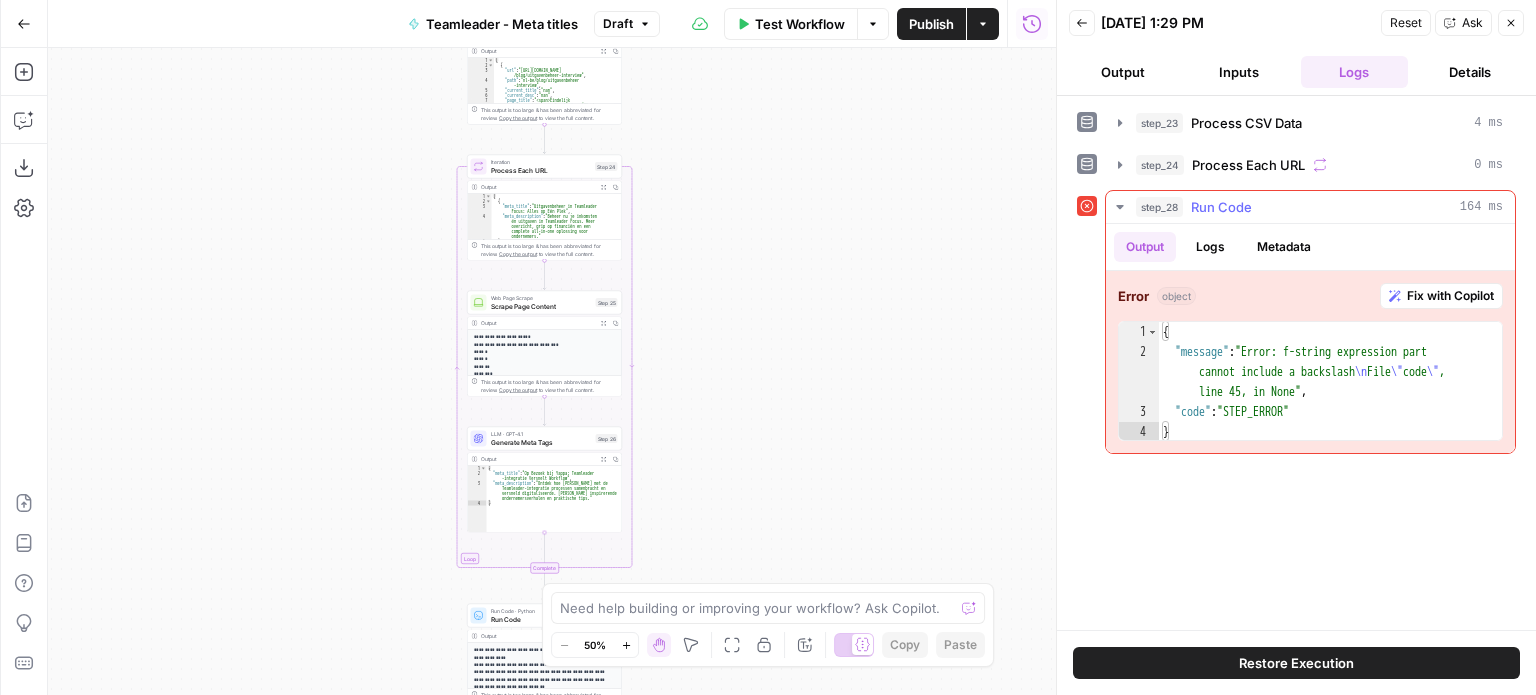 click on "Error object Fix with Copilot 1 2 3 4 {    "message" :  "Error: f-string expression part         cannot include a backslash \n File  \" code \" ,         line 45, in None" ,    "code" :  "STEP_ERROR" }     XXXXXXXXXXXXXXXXXXXXXXXXXXXXXXXXXXXXXXXXXXXXXXXXXXXXXXXXXXXXXXXXXXXXXXXXXXXXXXXXXXXXXXXXXXXXXXXXXXXXXXXXXXXXXXXXXXXXXXXXXXXXXXXXXXXXXXXXXXXXXXXXXXXXXXXXXXXXXXXXXXXXXXXXXXXXXXXXXXXXXXXXXXXXXXXXXXXXXXXXXXXXXXXXXXXXXXXXXXXXXXXXXXXXXXXXXXXXXXXXXXXXXXXXXXXXXXXXXXXXXXXXXXXXXXXXXXXXXXXXXXXXXXXXXXXXXXXXXXXXXXXXXXXXXXXXXXXXXXXXXXXXXXXXXXXXXXXXXXXXXXXXXXXXXXXXXXXXXXXXXXXXXXXXXXXXXXXXXXXXXXXXXXXXXXXXXXXXXXXXXXXXXXXXXXXXXXXXXXXXXXXXXXXXXXXXXXXXXXXXXXXXXXXXXXXXXXXXXXXXXXXXXXXXXXXXXXXXXXXXXXXXXXXXXXXXXXXXXXXXXXXXXXXXXXXX" at bounding box center (1310, 362) 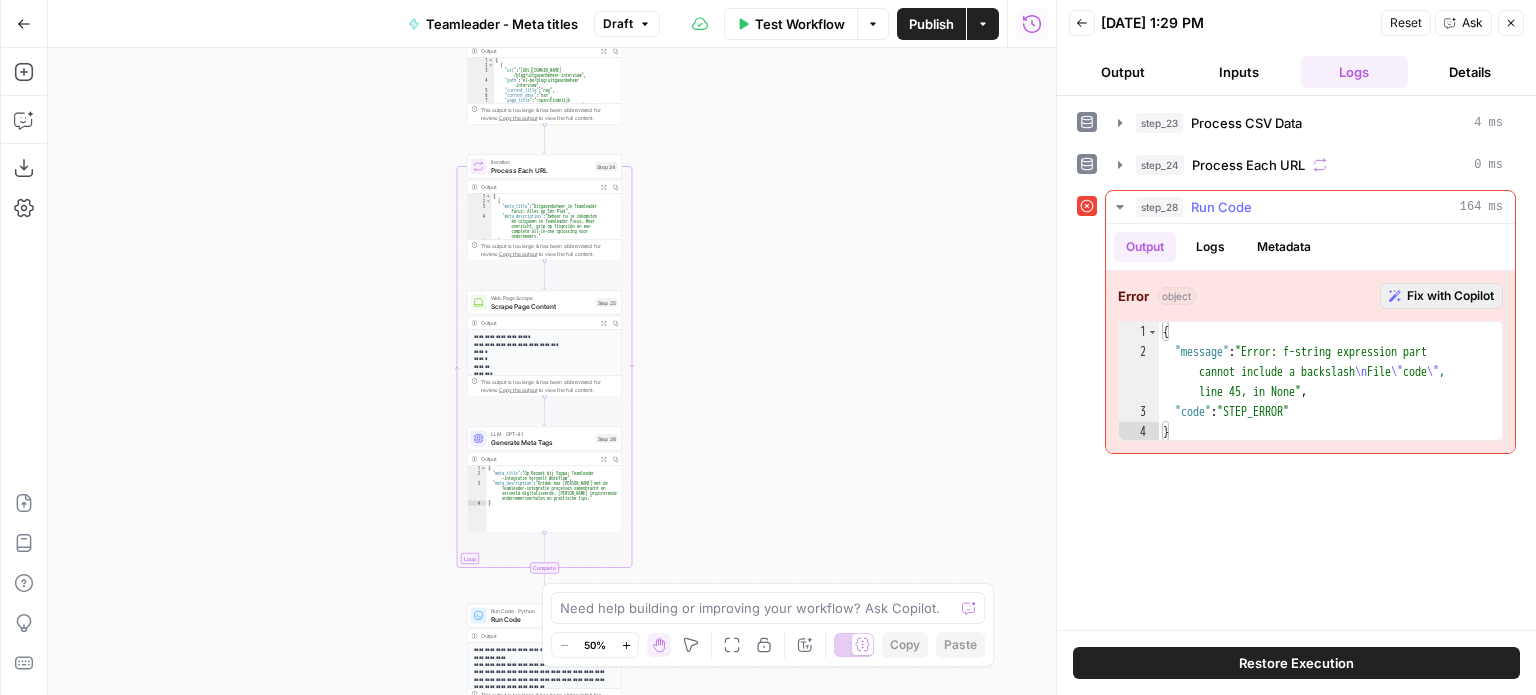 click on "Fix with Copilot" at bounding box center (1450, 296) 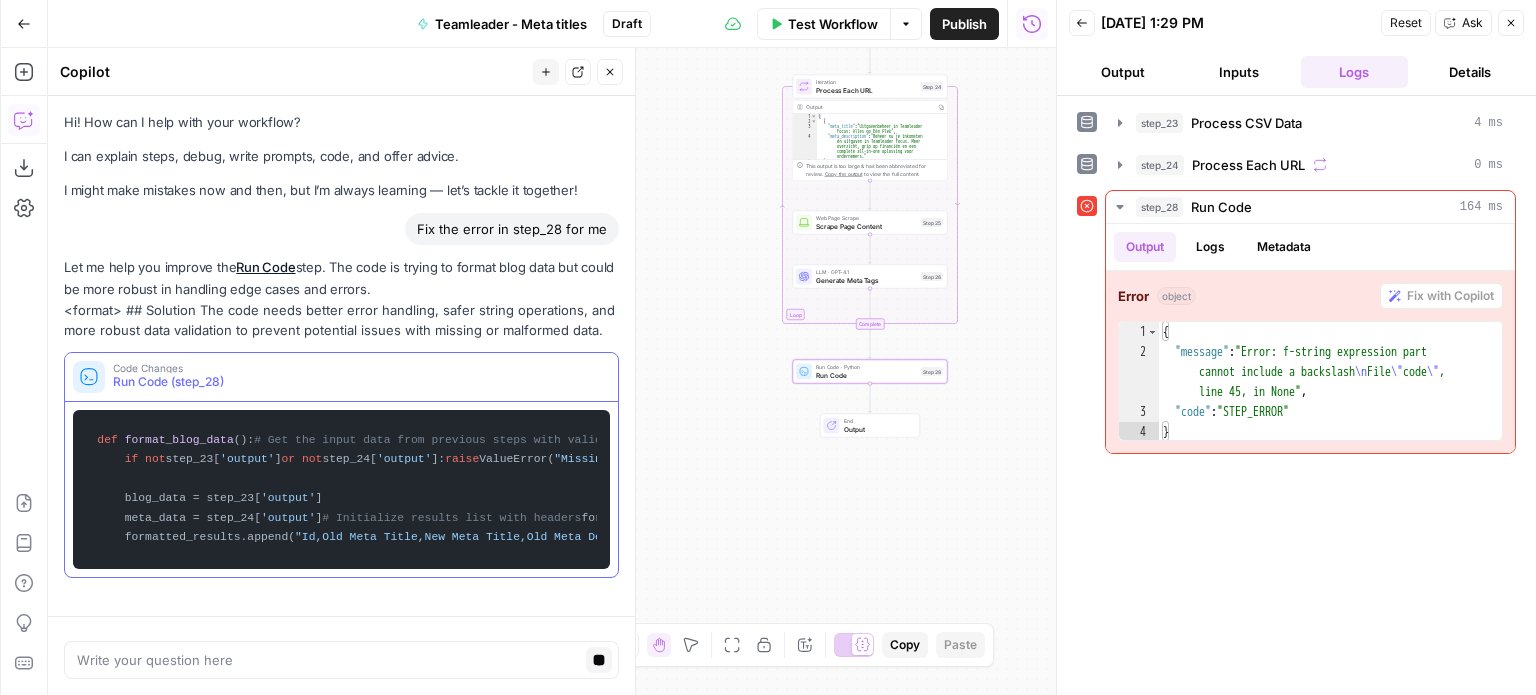 scroll, scrollTop: 180, scrollLeft: 0, axis: vertical 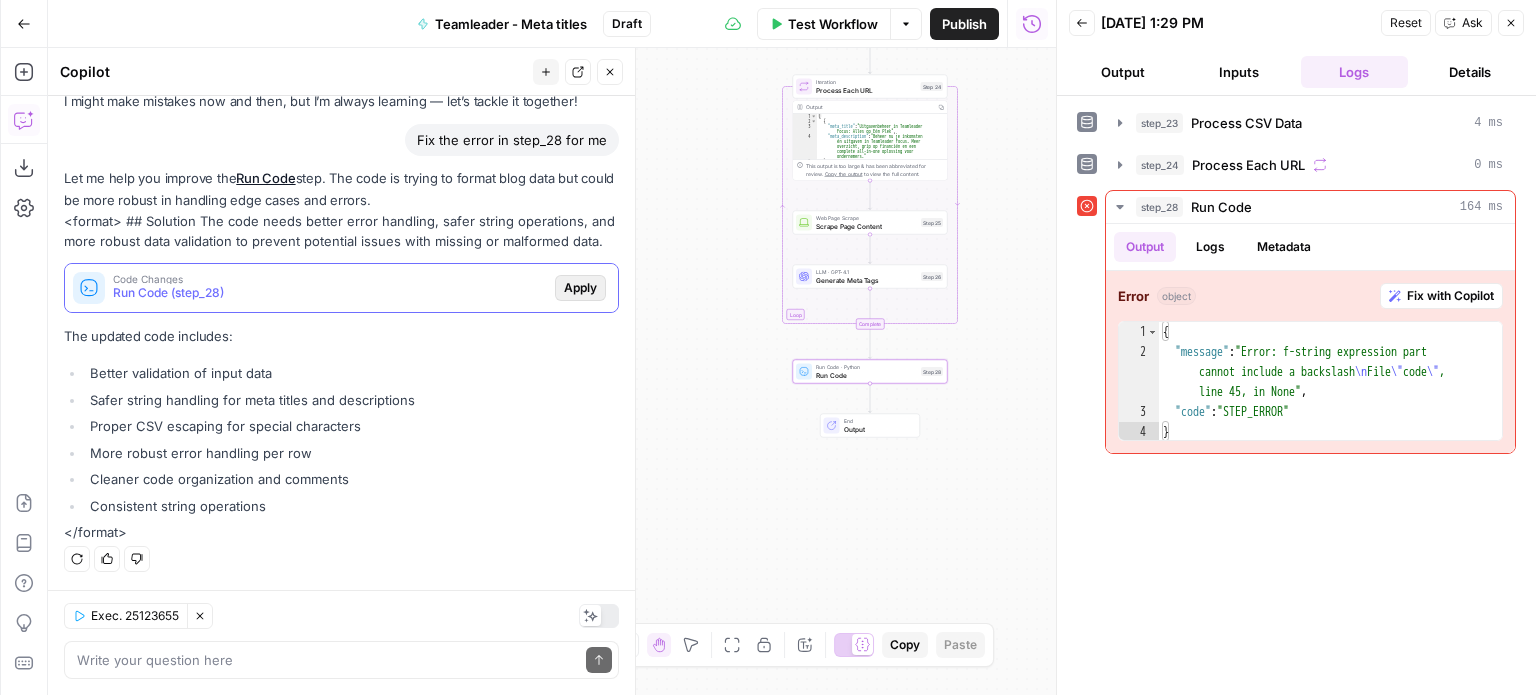 click on "Apply" at bounding box center (580, 288) 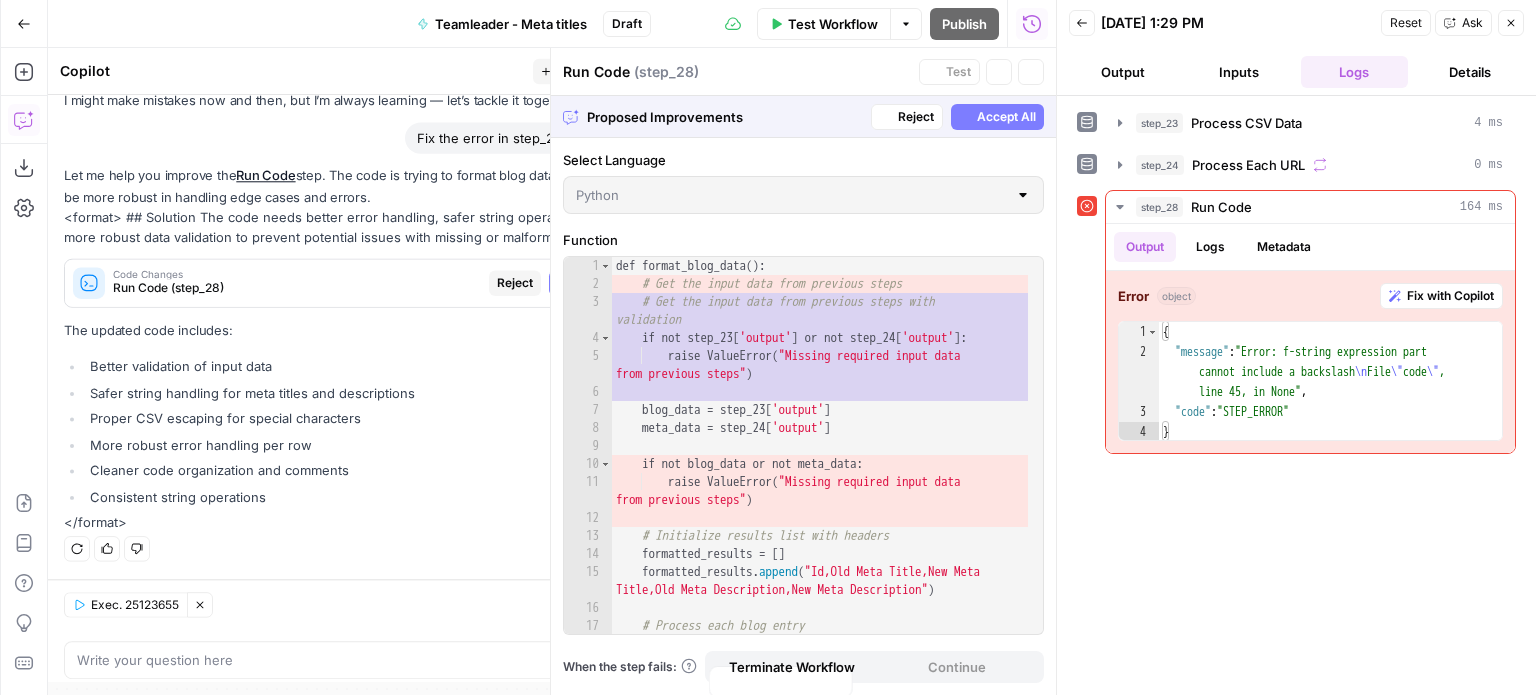 scroll, scrollTop: 107, scrollLeft: 0, axis: vertical 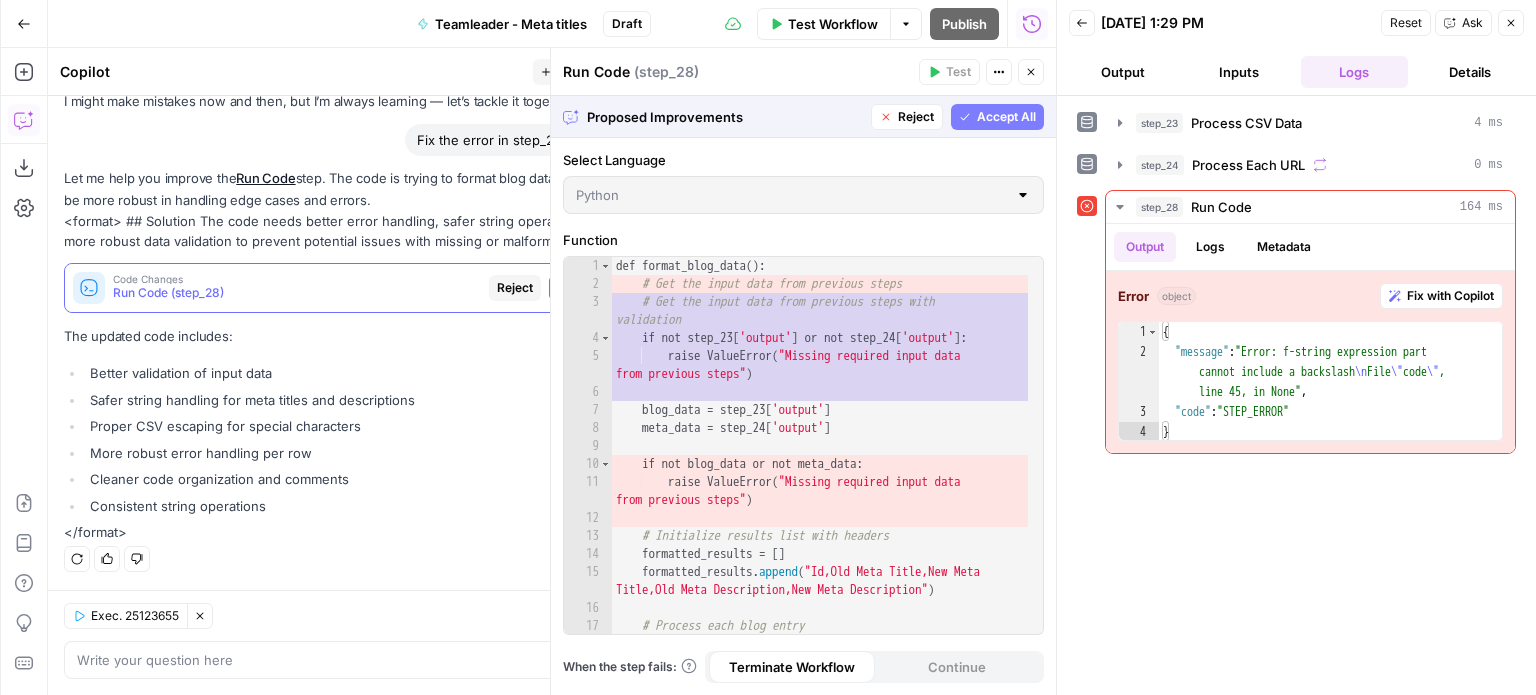 click on "Accept" at bounding box center [577, 288] 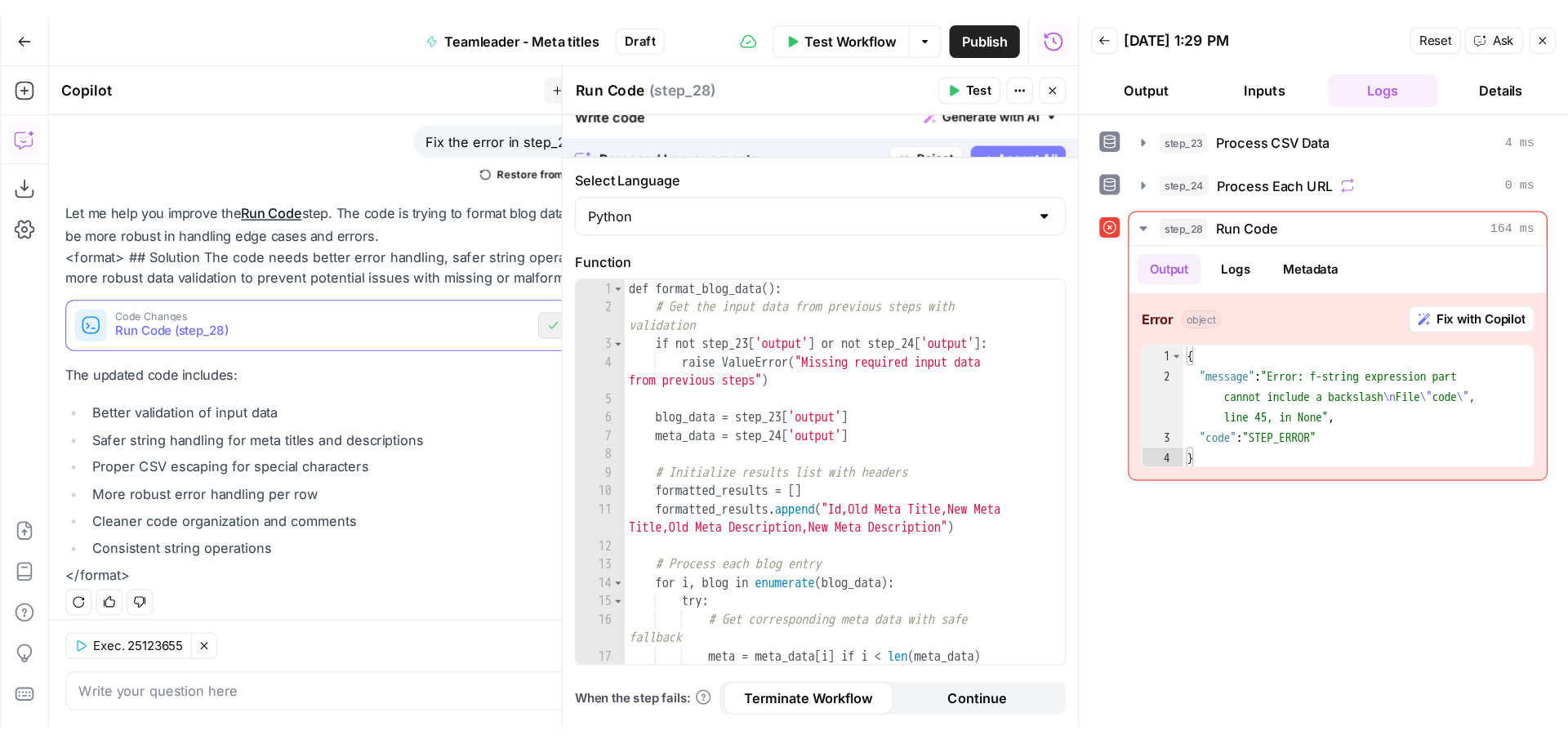 scroll, scrollTop: 114, scrollLeft: 0, axis: vertical 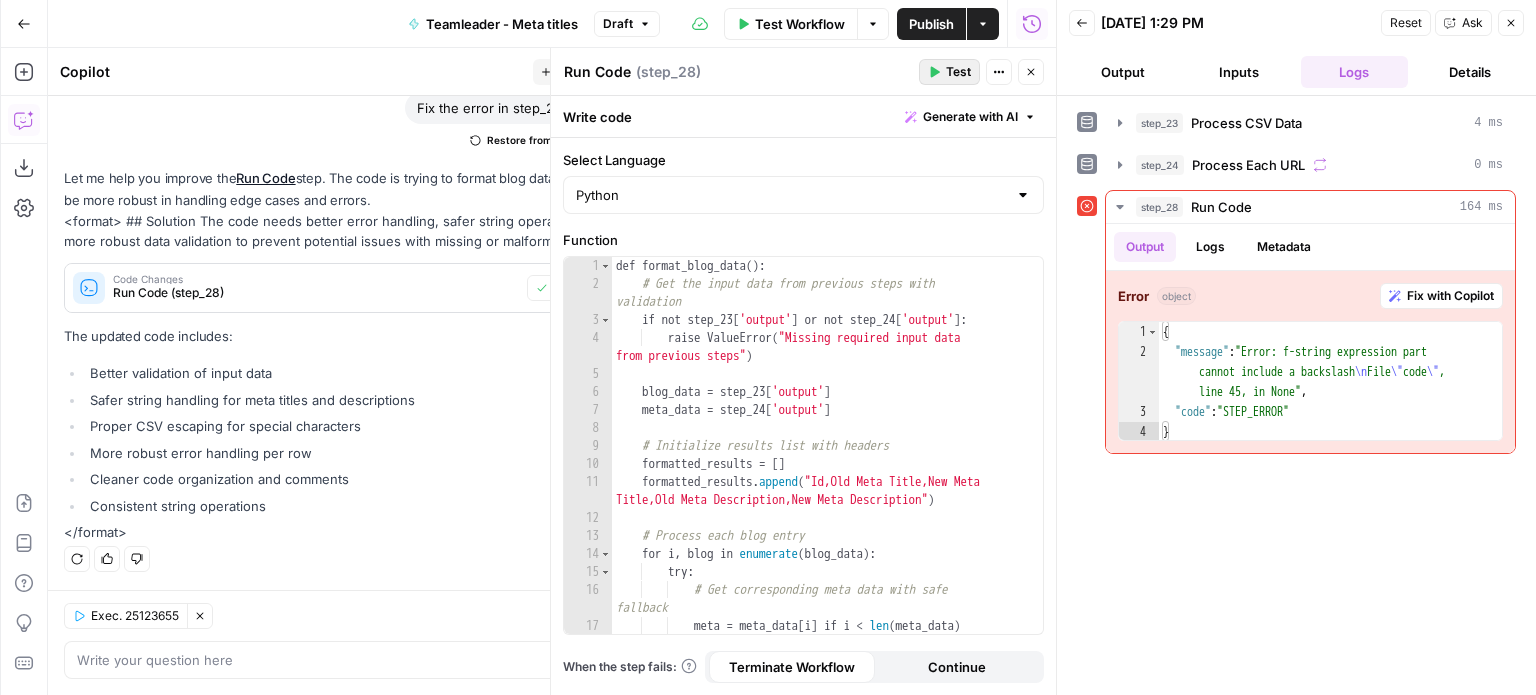 click 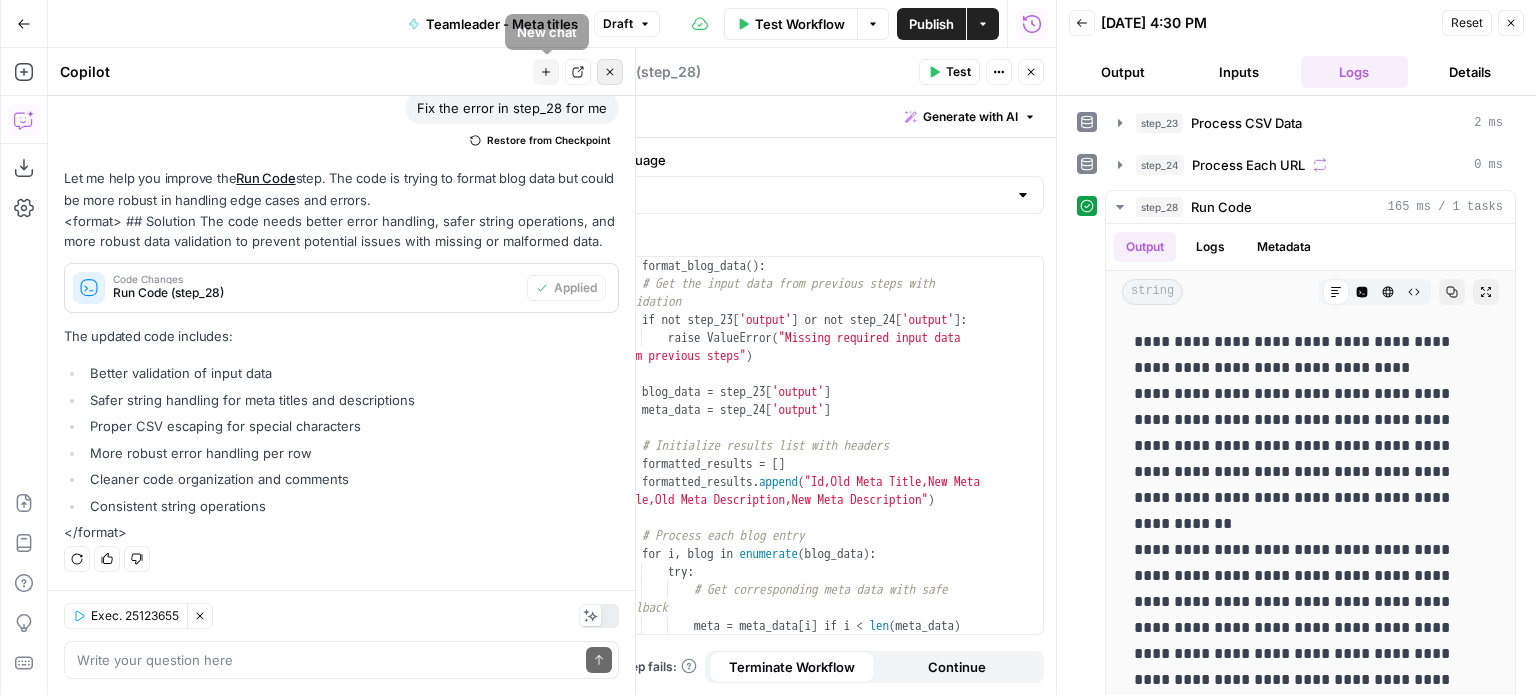 click 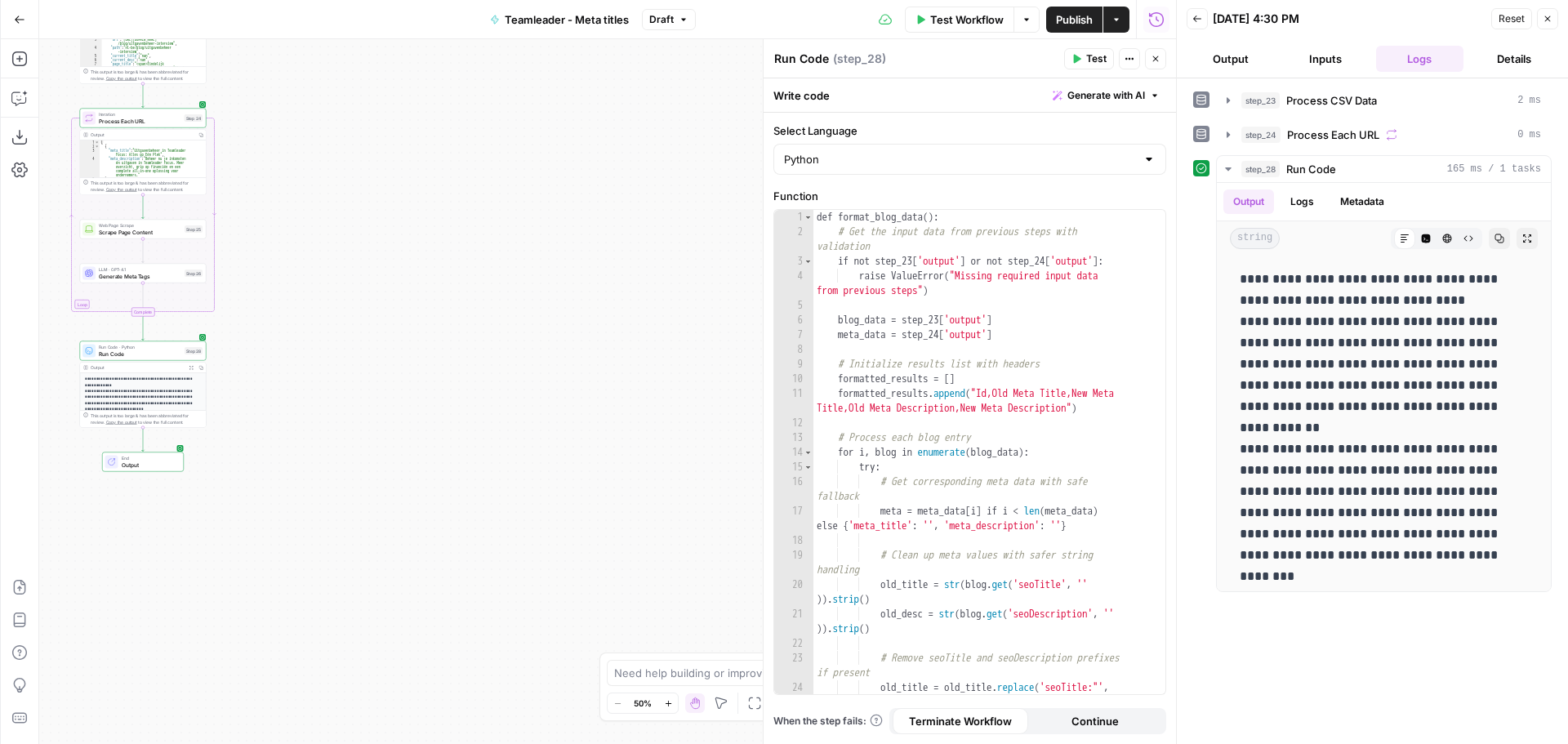 drag, startPoint x: 662, startPoint y: 262, endPoint x: 753, endPoint y: 312, distance: 103.83159 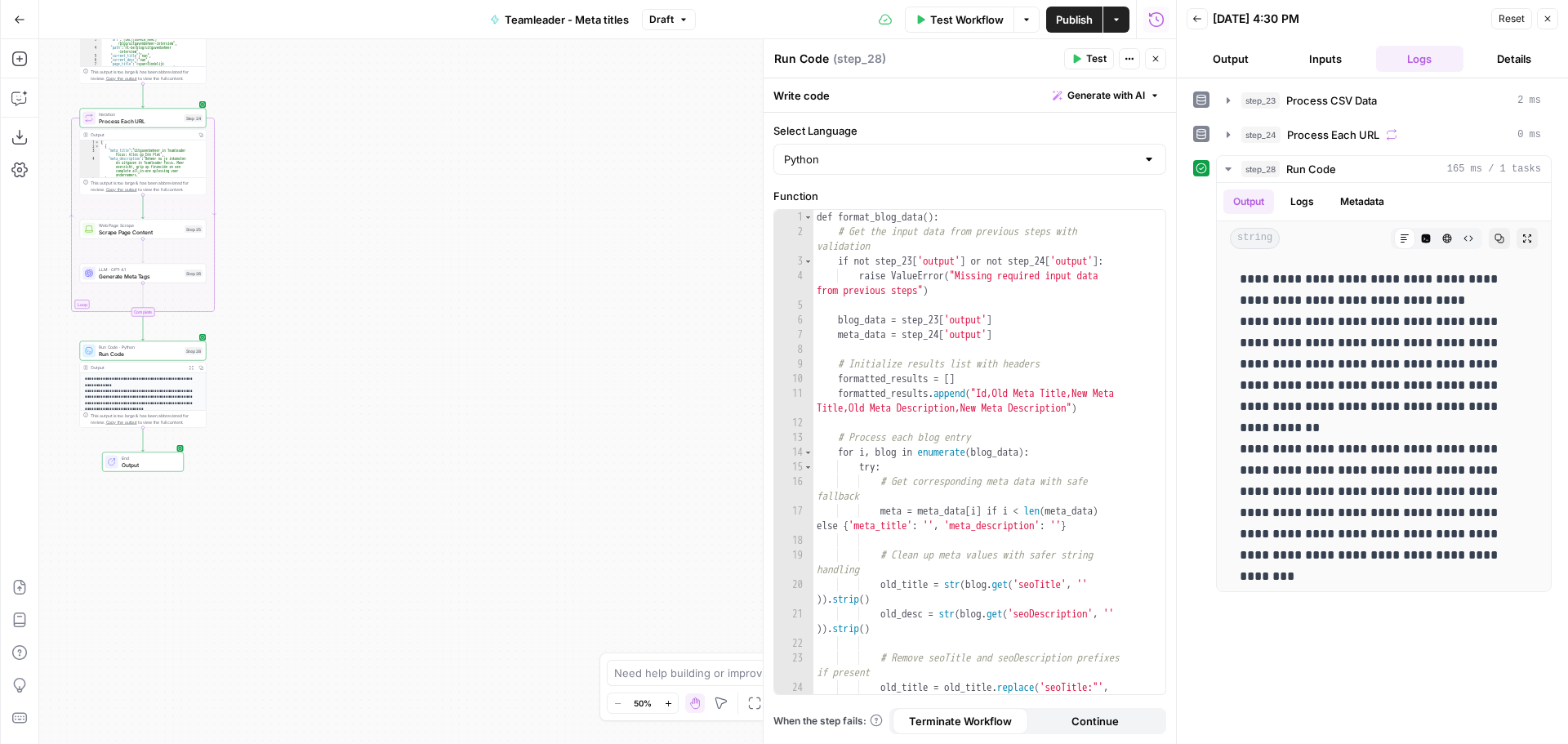 click on "Workflow Set Inputs Inputs Run Code · Python Process CSV Data Step 23 Output Copy 1 2 3 4 5 6 7 [    {      "url" :  "https://www.teamleader.eu/nl-be          /blog/uitgavenbeheer-interview" ,      "path" :  "nl-be/blog/uitgavenbeheer          -interview" ,      "current_title" :  "nan" ,      "current_desc" :  "nan" ,      "page_title" :  "<span>Eindelijk           uitgavenbeheer in Teamleader: “Klanten           willen geen extra tools meer naast           Teamleader”</span>" ,     This output is too large & has been abbreviated for review.   Copy the output   to view the full content. Loop Iteration Process Each URL Step 24 Output Copy 1 2 3 4 5 6 [    {      "meta_title" :  "Uitgavenbeheer in Teamleader           Focus: Alles op Eén Plek" ,      "meta_description" :  "Beheer nu je inkomsten           én uitgaven in Teamleader Focus. Meer           overzicht, grip op financiën en een                    ondernemers." }" at bounding box center (608, 391) 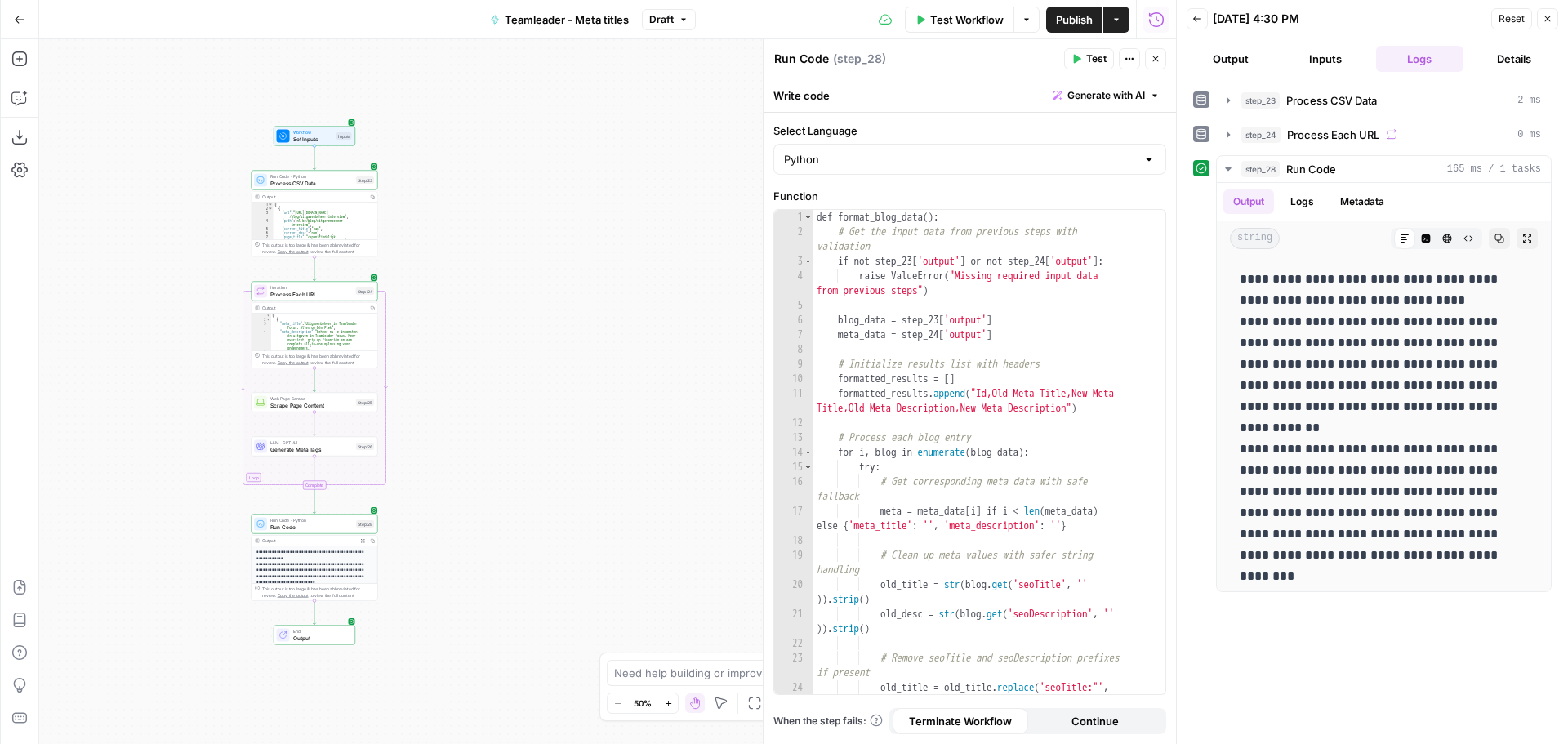 drag, startPoint x: 483, startPoint y: 252, endPoint x: 651, endPoint y: 420, distance: 237.588 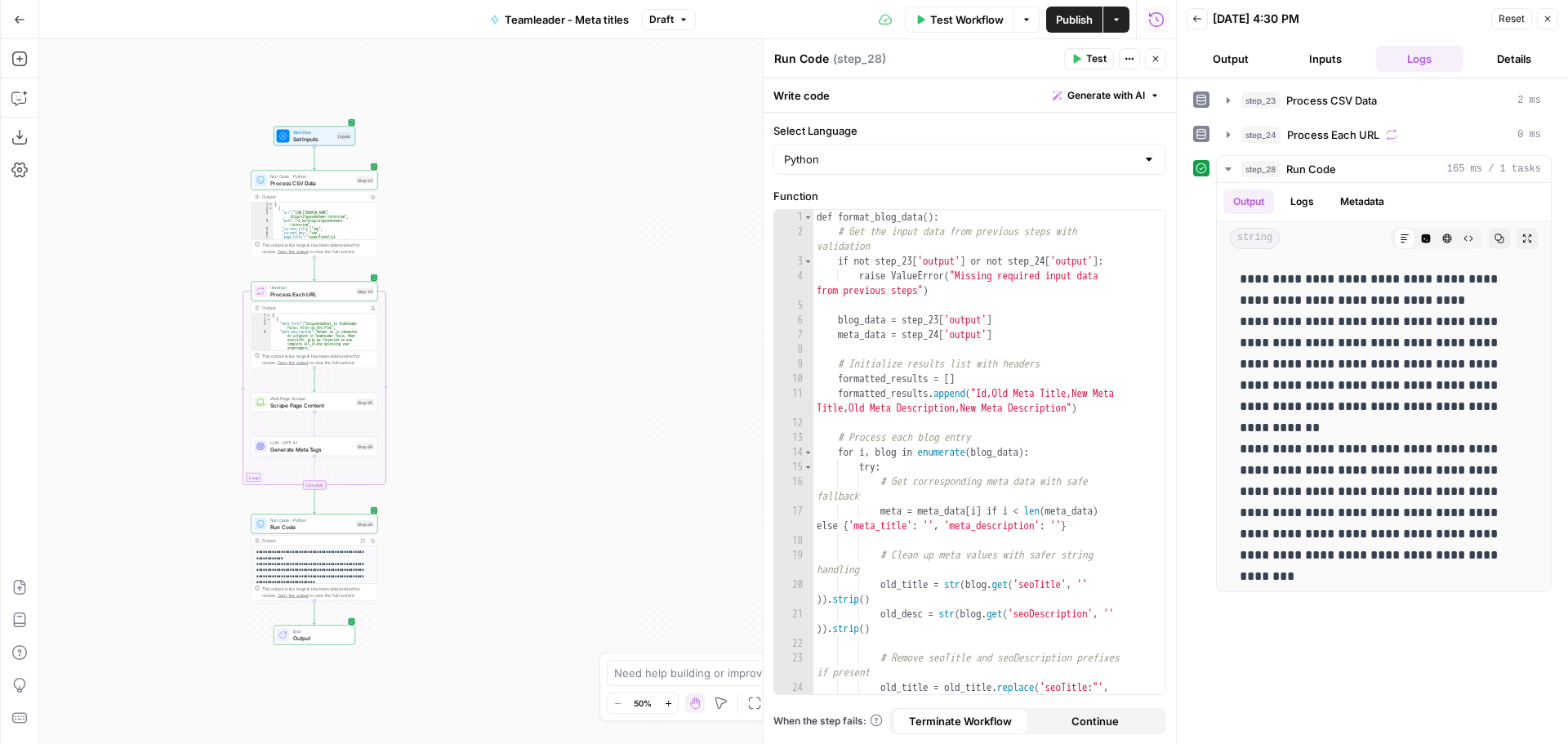 click on "Workflow Set Inputs Inputs Run Code · Python Process CSV Data Step 23 Output Copy 1 2 3 4 5 6 7 [    {      "url" :  "https://www.teamleader.eu/nl-be          /blog/uitgavenbeheer-interview" ,      "path" :  "nl-be/blog/uitgavenbeheer          -interview" ,      "current_title" :  "nan" ,      "current_desc" :  "nan" ,      "page_title" :  "<span>Eindelijk           uitgavenbeheer in Teamleader: “Klanten           willen geen extra tools meer naast           Teamleader”</span>" ,     This output is too large & has been abbreviated for review.   Copy the output   to view the full content. Loop Iteration Process Each URL Step 24 Output Copy 1 2 3 4 5 6 [    {      "meta_title" :  "Uitgavenbeheer in Teamleader           Focus: Alles op Eén Plek" ,      "meta_description" :  "Beheer nu je inkomsten           én uitgaven in Teamleader Focus. Meer           overzicht, grip op financiën en een                    ondernemers." }" at bounding box center [608, 391] 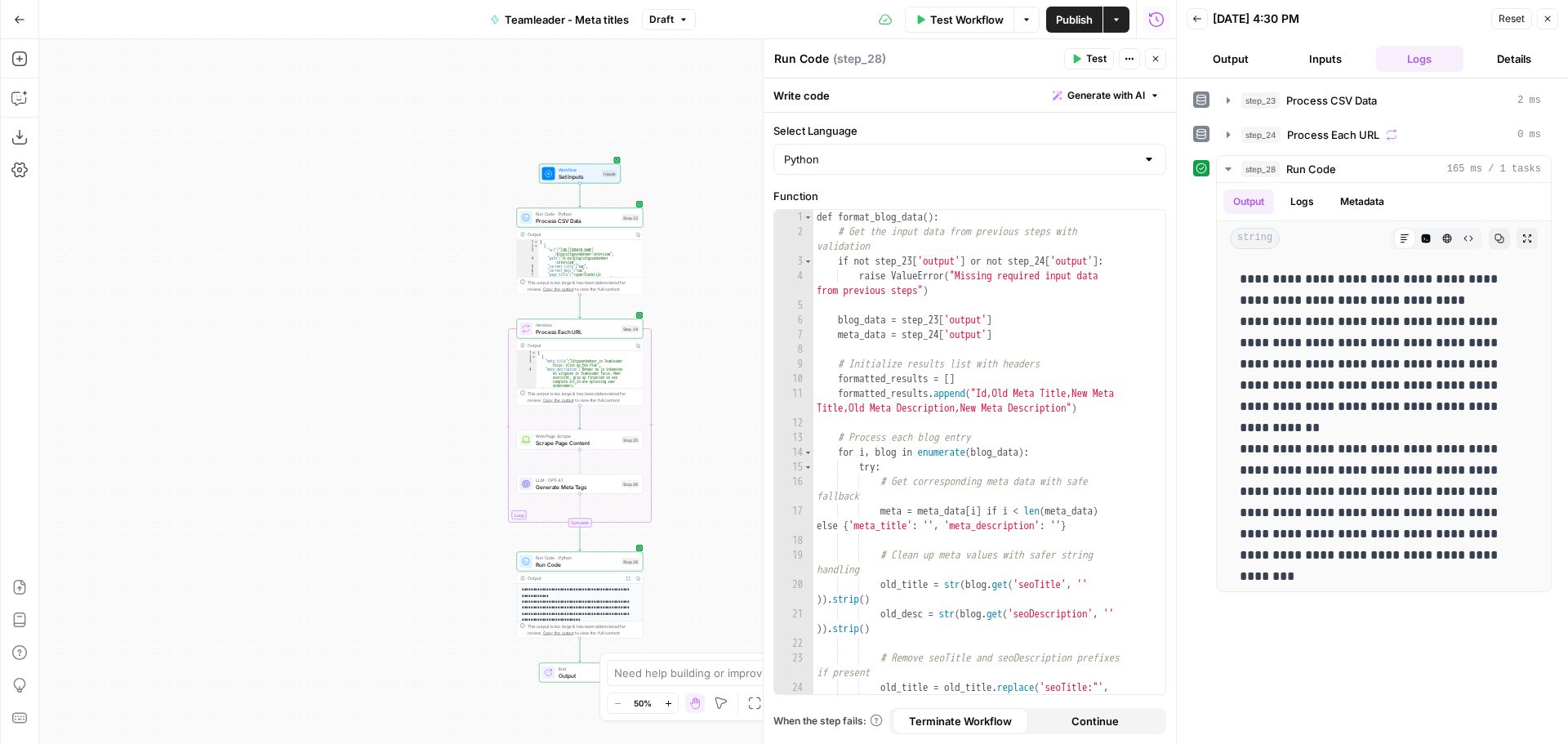 drag, startPoint x: 464, startPoint y: 354, endPoint x: 742, endPoint y: 384, distance: 279.61402 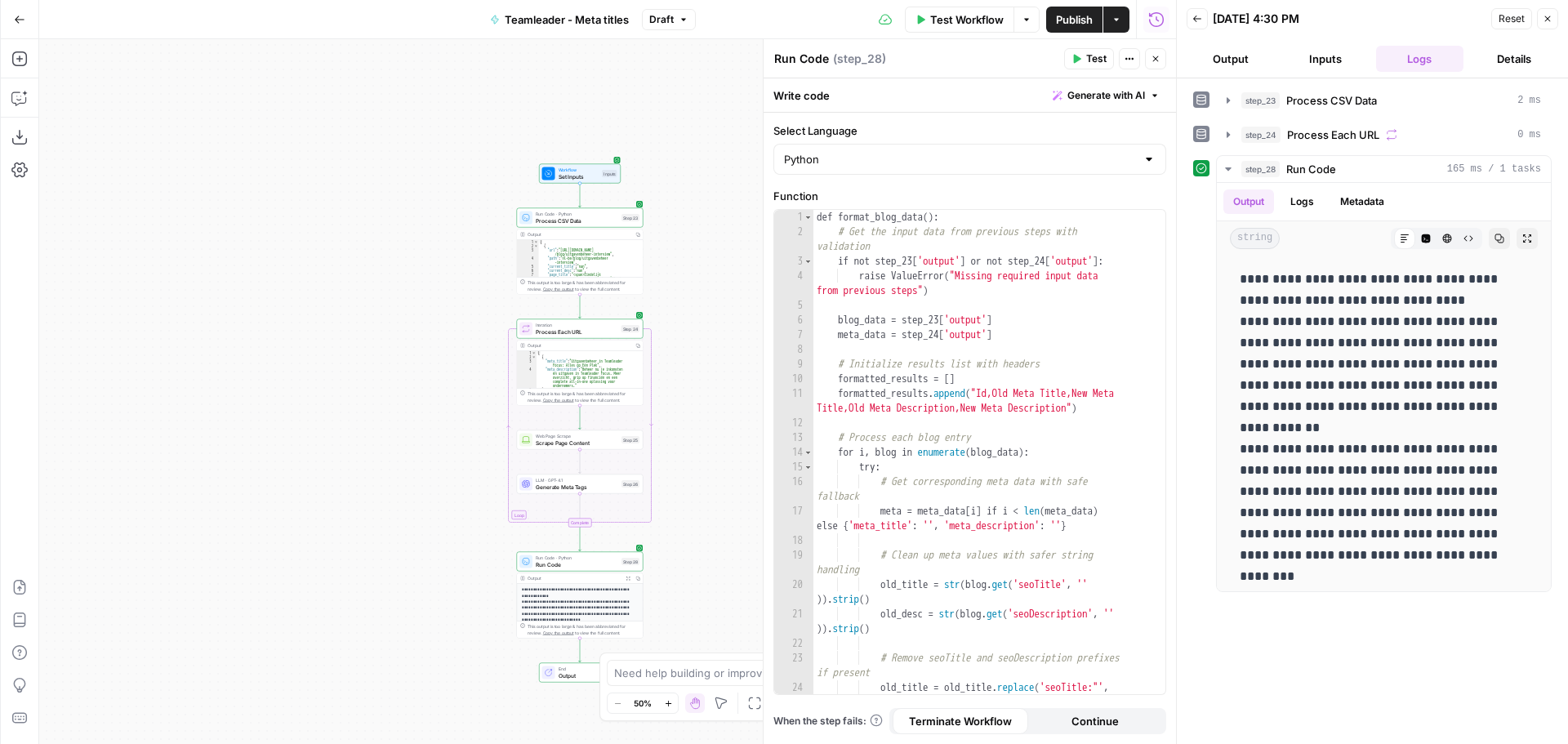 click on "Workflow Set Inputs Inputs Run Code · Python Process CSV Data Step 23 Output Copy 1 2 3 4 5 6 7 [    {      "url" :  "https://www.teamleader.eu/nl-be          /blog/uitgavenbeheer-interview" ,      "path" :  "nl-be/blog/uitgavenbeheer          -interview" ,      "current_title" :  "nan" ,      "current_desc" :  "nan" ,      "page_title" :  "<span>Eindelijk           uitgavenbeheer in Teamleader: “Klanten           willen geen extra tools meer naast           Teamleader”</span>" ,     This output is too large & has been abbreviated for review.   Copy the output   to view the full content. Loop Iteration Process Each URL Step 24 Output Copy 1 2 3 4 5 6 [    {      "meta_title" :  "Uitgavenbeheer in Teamleader           Focus: Alles op Eén Plek" ,      "meta_description" :  "Beheer nu je inkomsten           én uitgaven in Teamleader Focus. Meer           overzicht, grip op financiën en een                    ondernemers." }" at bounding box center [608, 391] 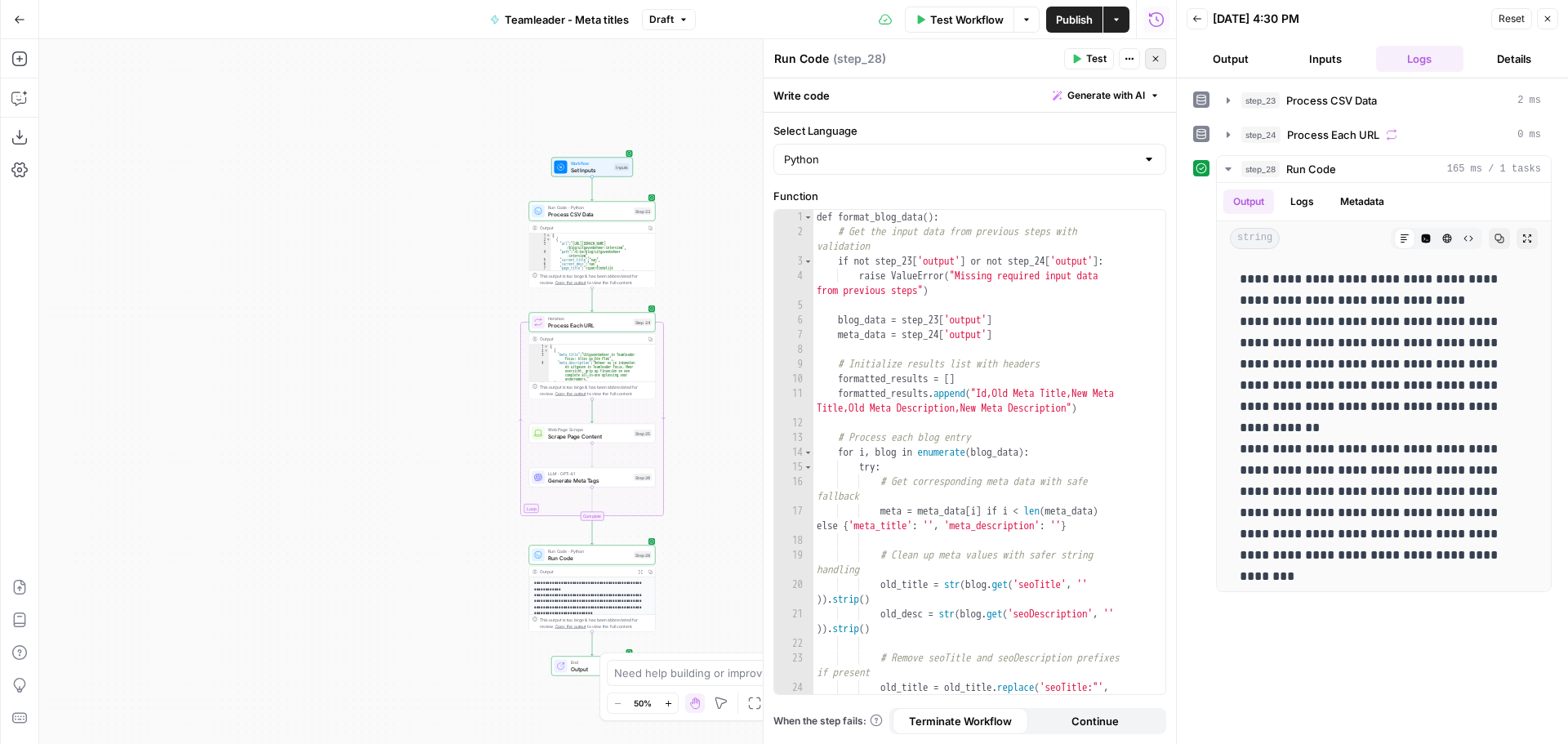 click on "Close" at bounding box center [1156, 59] 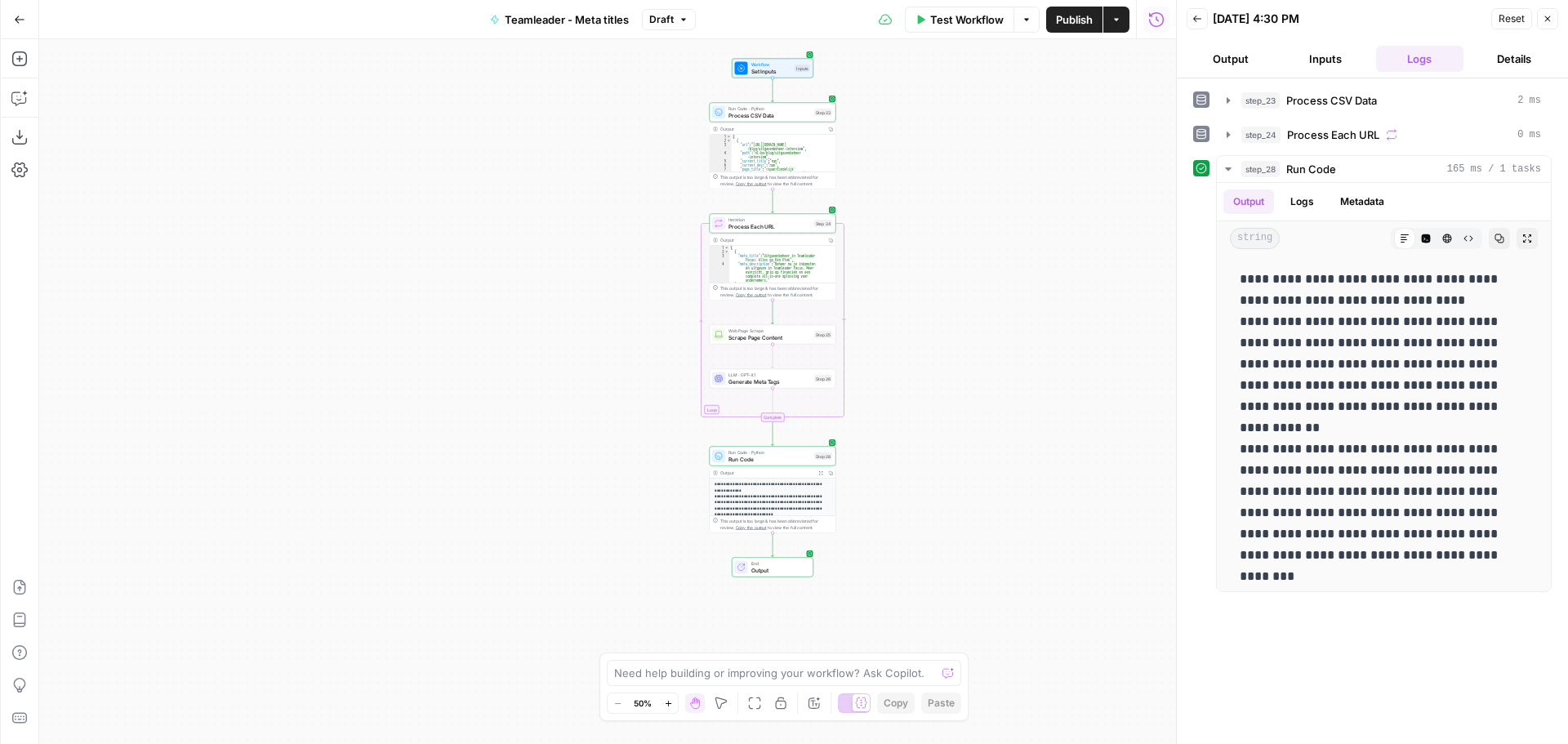 drag, startPoint x: 968, startPoint y: 237, endPoint x: 991, endPoint y: 193, distance: 49.648766 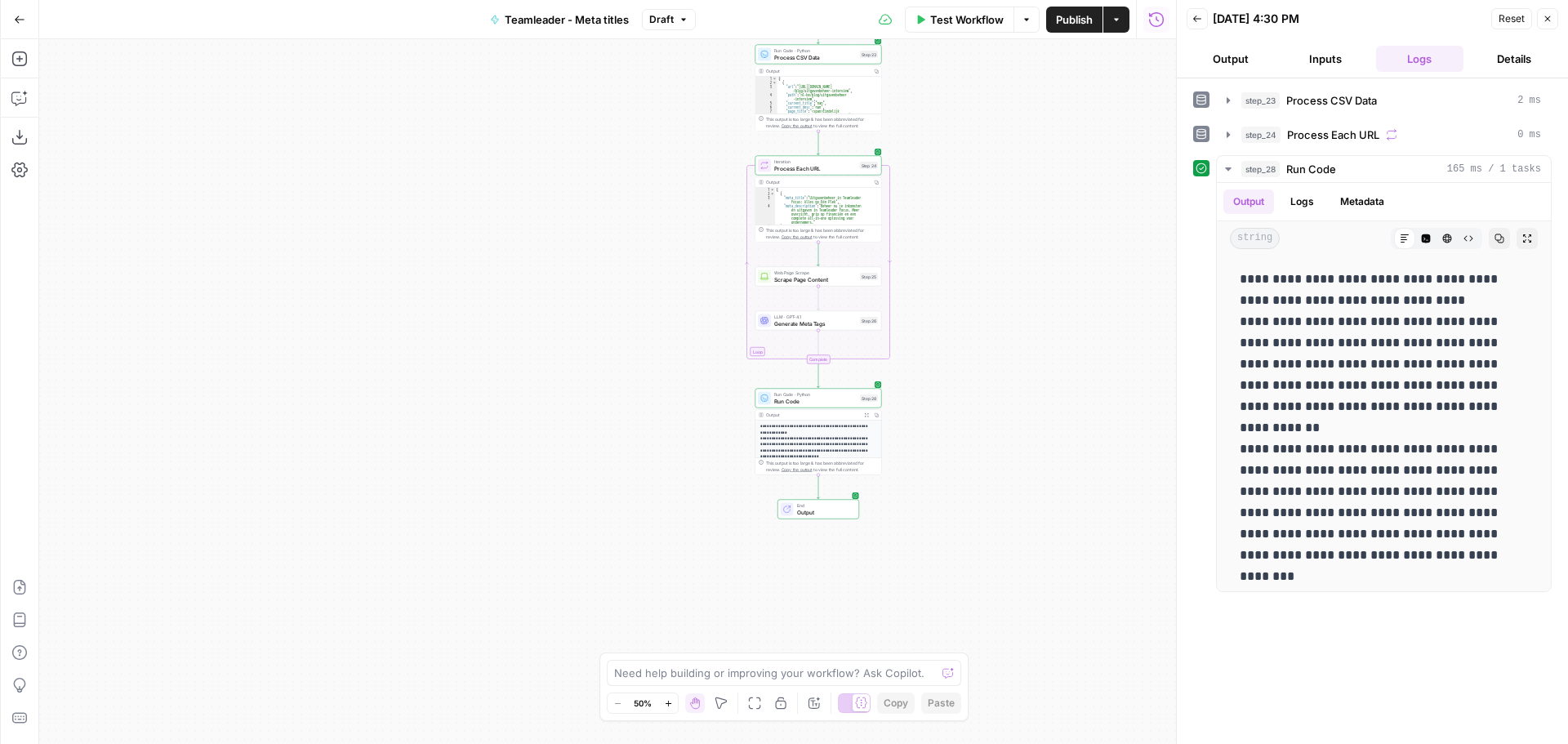 drag, startPoint x: 880, startPoint y: 559, endPoint x: 956, endPoint y: 418, distance: 160.17803 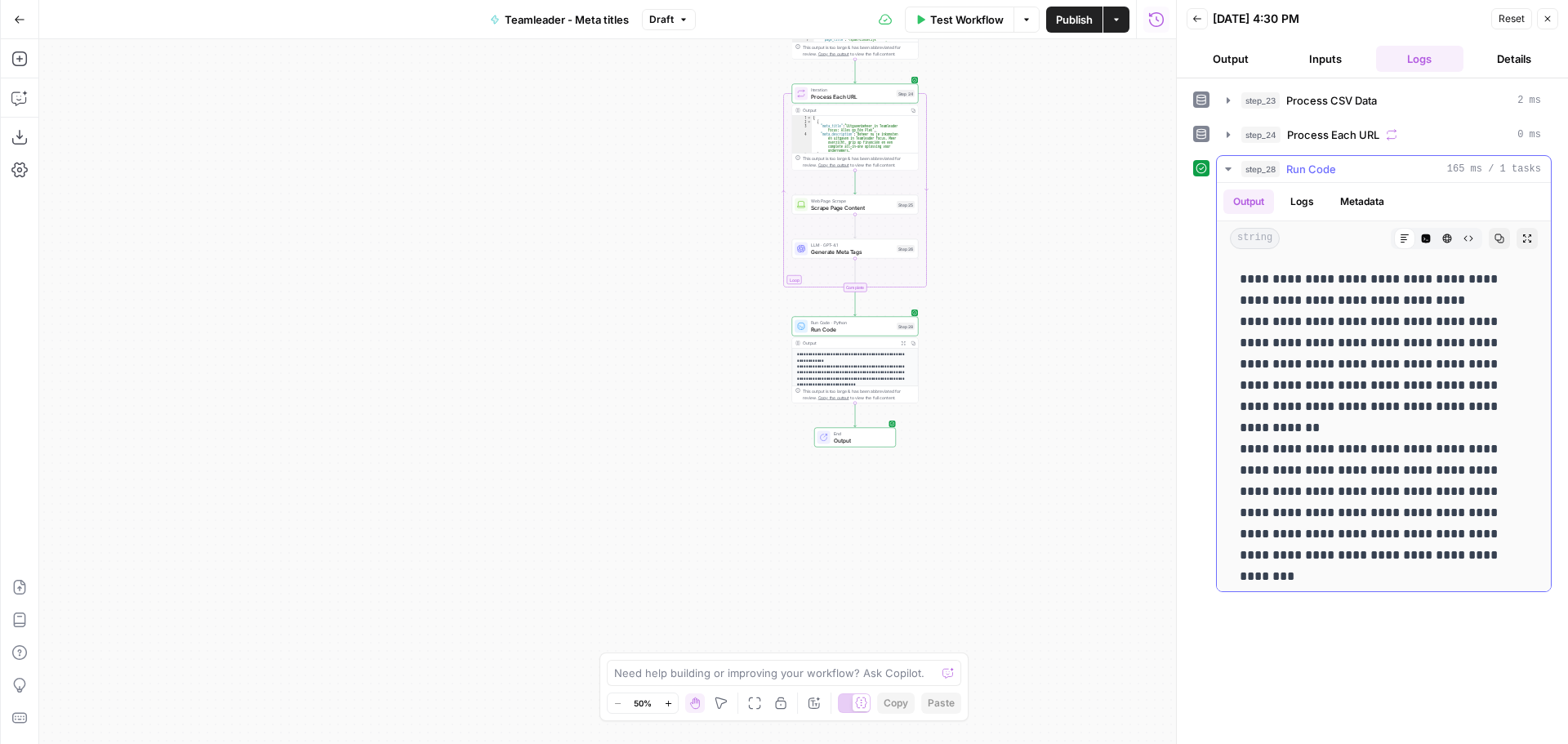 click on "**********" at bounding box center (1378, 17139) 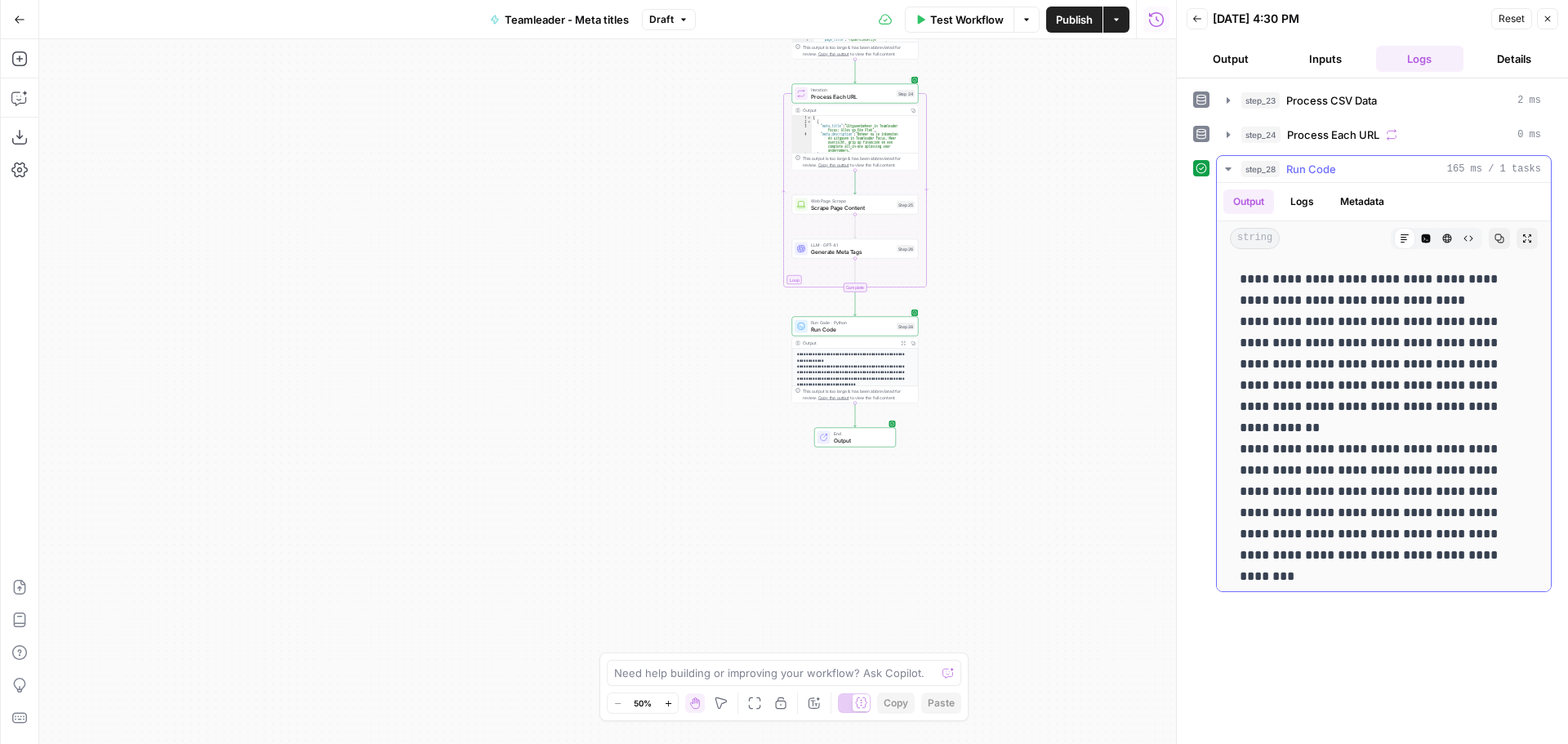 drag, startPoint x: 1241, startPoint y: 278, endPoint x: 1413, endPoint y: 425, distance: 226.2587 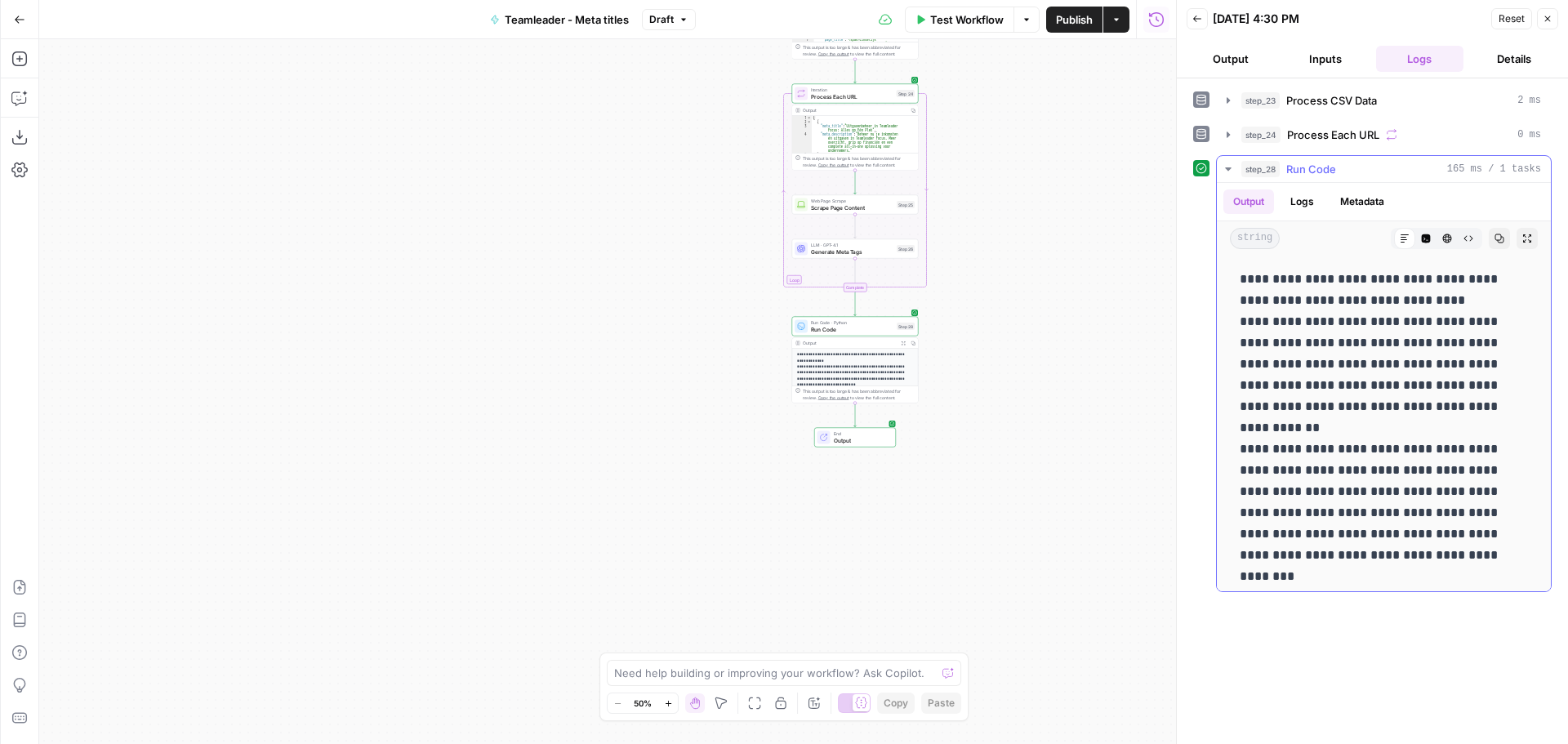 click on "**********" at bounding box center (1378, 17139) 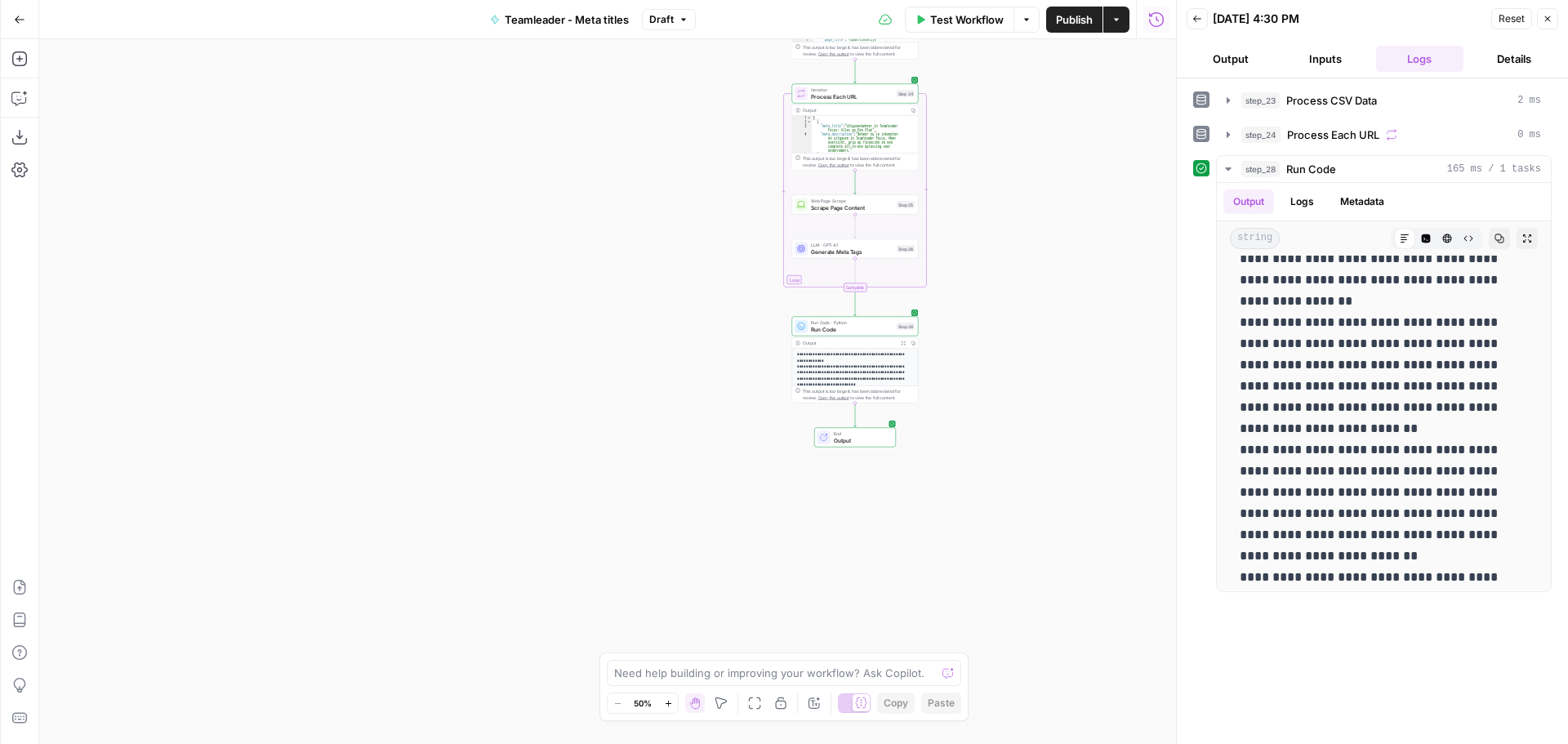 scroll, scrollTop: 12495, scrollLeft: 0, axis: vertical 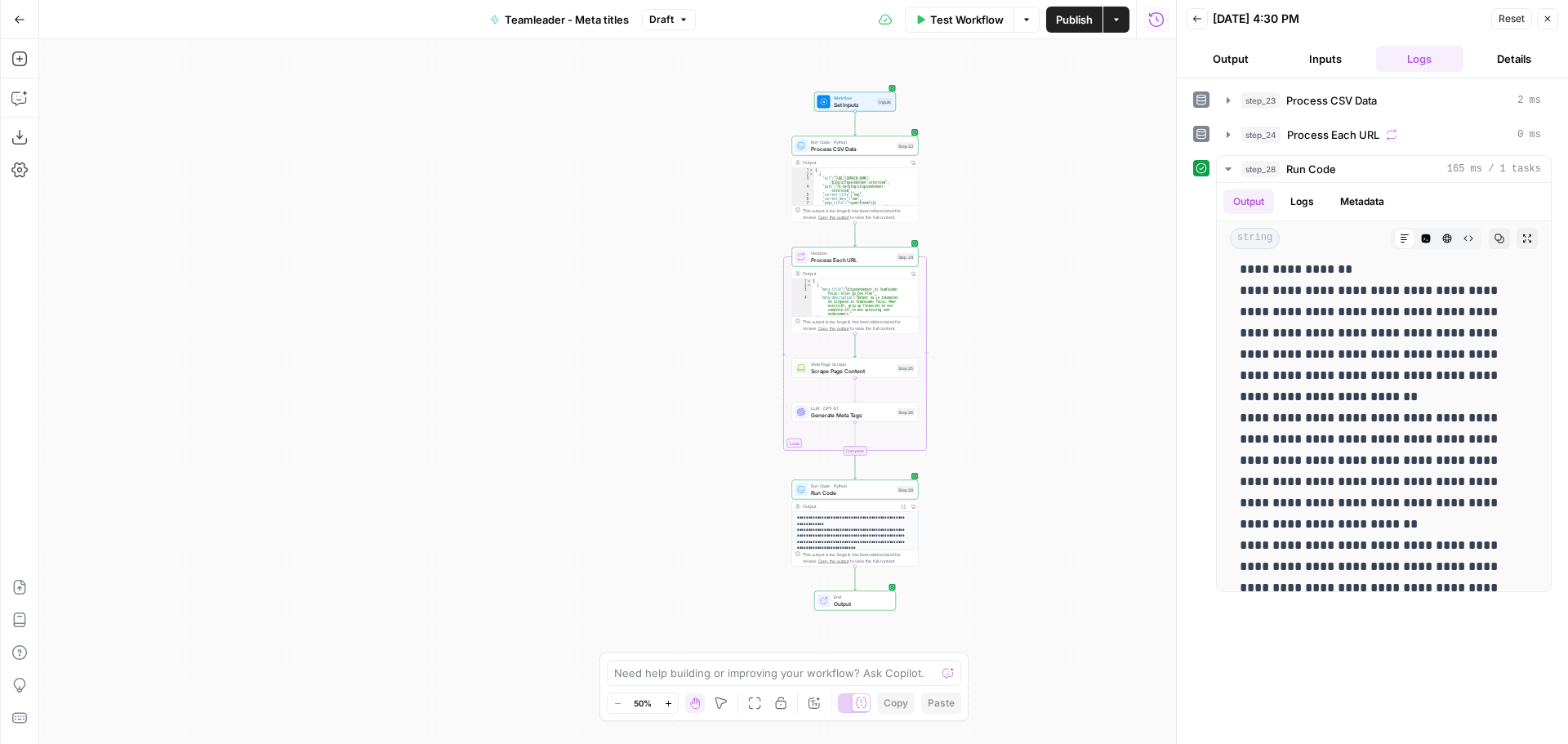 click on "Workflow Set Inputs Inputs Run Code · Python Process CSV Data Step 23 Output Copy 1 2 3 4 5 6 7 [    {      "url" :  "https://www.teamleader.eu/nl-be          /blog/uitgavenbeheer-interview" ,      "path" :  "nl-be/blog/uitgavenbeheer          -interview" ,      "current_title" :  "nan" ,      "current_desc" :  "nan" ,      "page_title" :  "<span>Eindelijk           uitgavenbeheer in Teamleader: “Klanten           willen geen extra tools meer naast           Teamleader”</span>" ,     This output is too large & has been abbreviated for review.   Copy the output   to view the full content. Loop Iteration Process Each URL Step 24 Output Copy 1 2 3 4 5 6 [    {      "meta_title" :  "Uitgavenbeheer in Teamleader           Focus: Alles op Eén Plek" ,      "meta_description" :  "Beheer nu je inkomsten           én uitgaven in Teamleader Focus. Meer           overzicht, grip op financiën en een                    ondernemers." }" at bounding box center [608, 391] 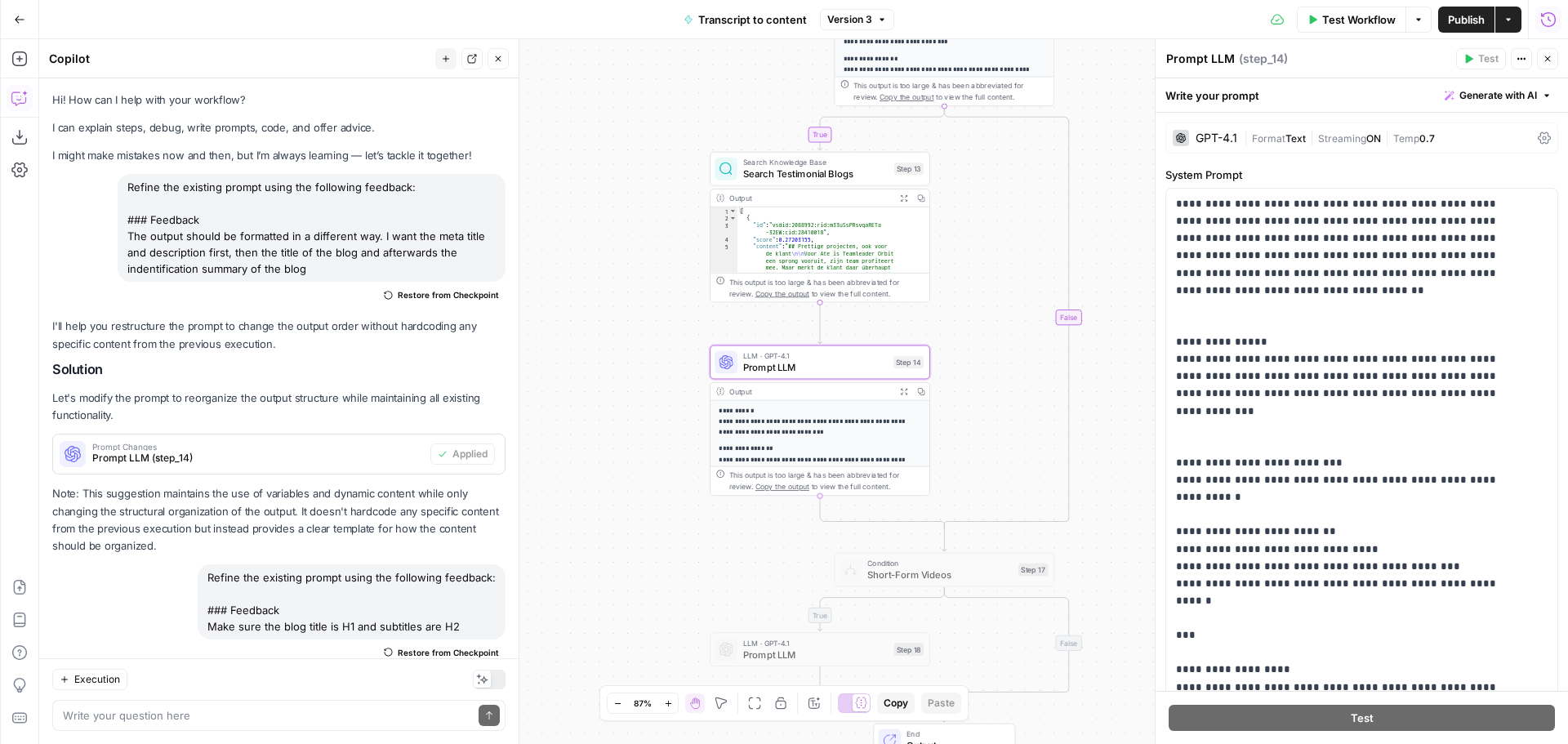 scroll, scrollTop: 0, scrollLeft: 0, axis: both 